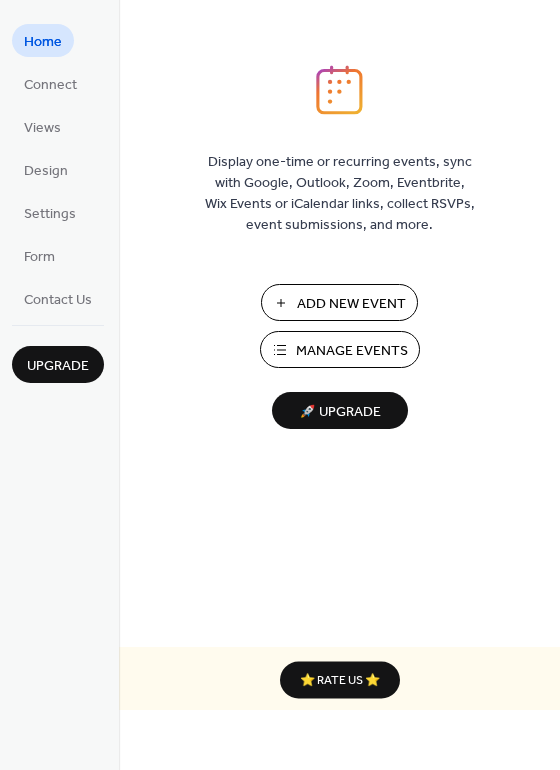 scroll, scrollTop: 0, scrollLeft: 0, axis: both 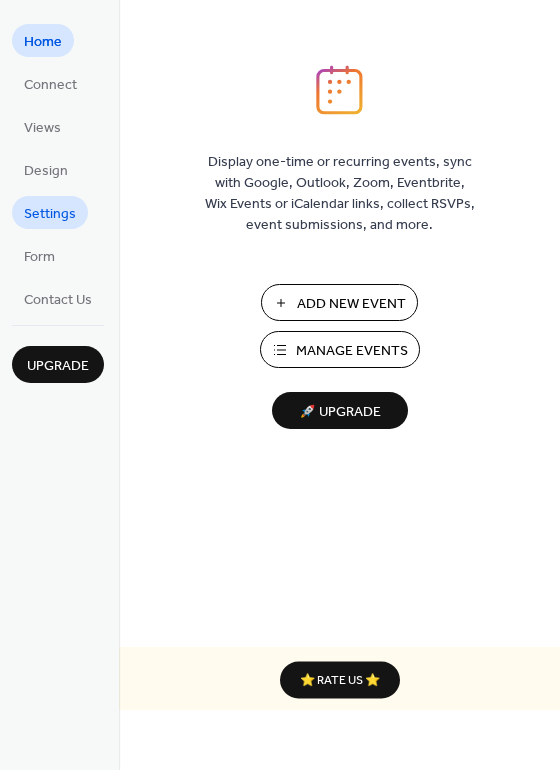 click on "Settings" at bounding box center (50, 214) 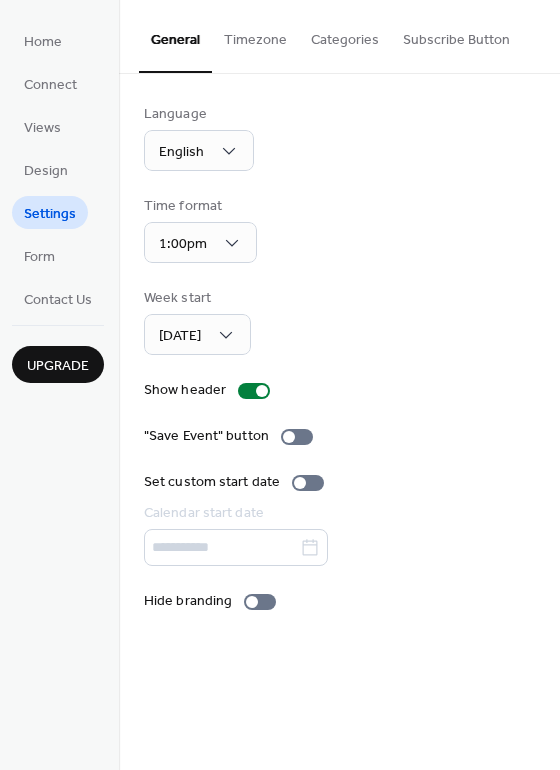 click on "Settings" at bounding box center (50, 214) 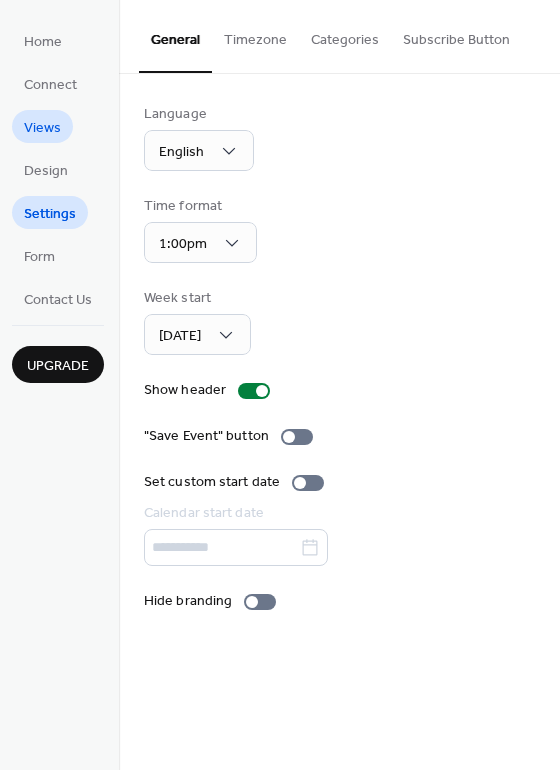 click on "Views" at bounding box center (42, 126) 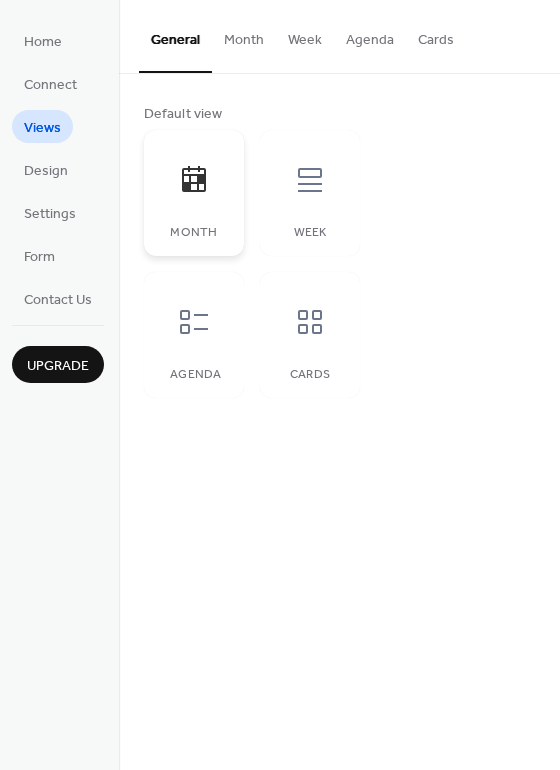 click 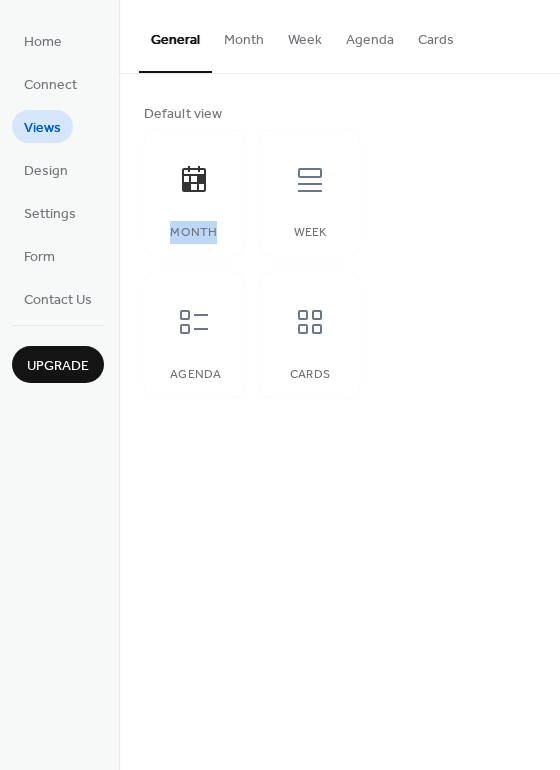 click on "Month" at bounding box center (244, 35) 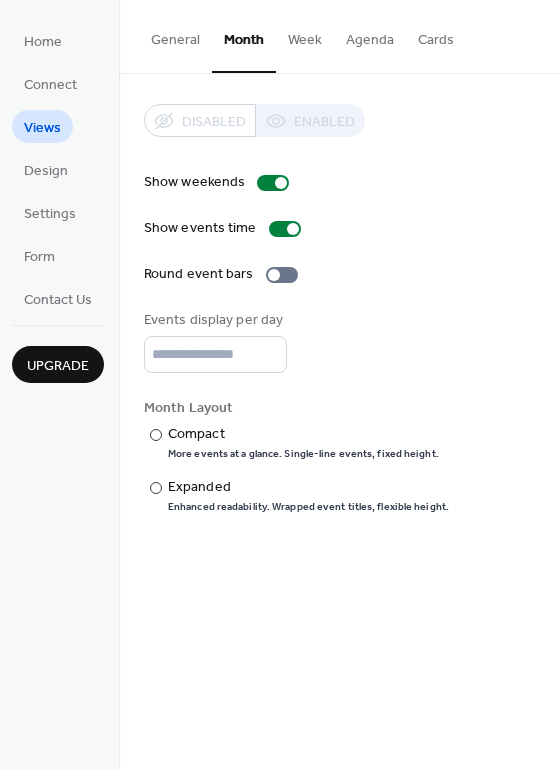click on "Month" at bounding box center [244, 36] 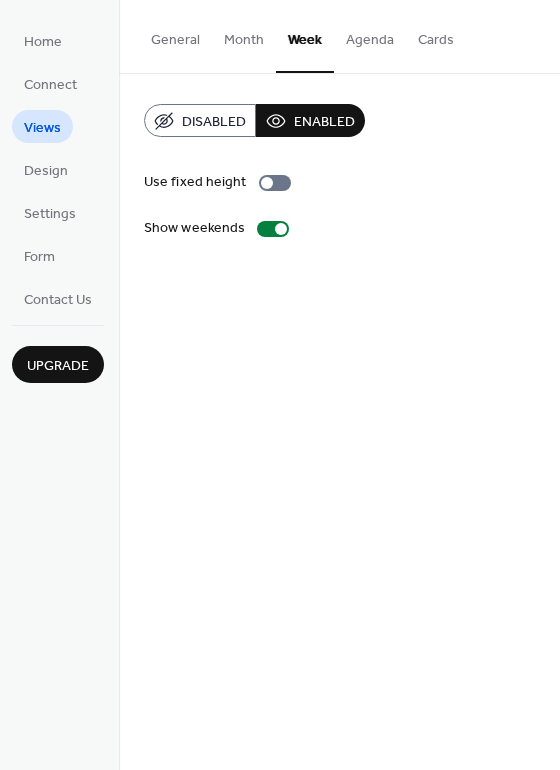 click on "Week" at bounding box center (305, 36) 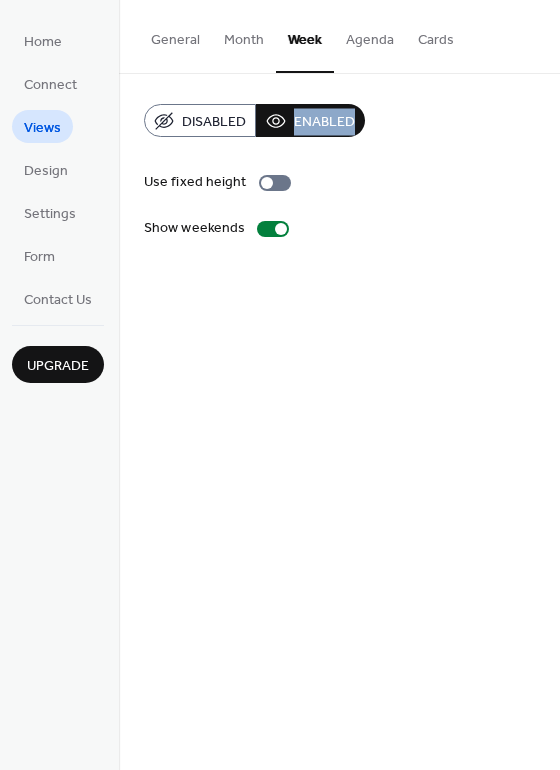 click on "Week" at bounding box center (305, 36) 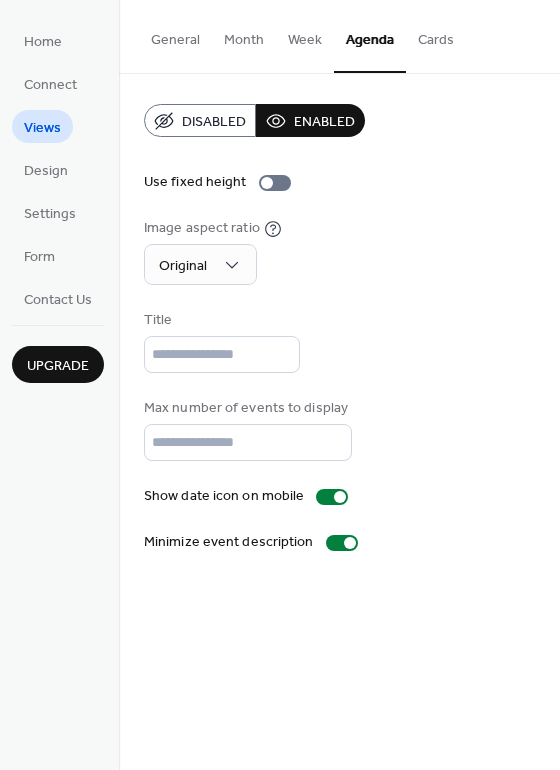 click on "Agenda" at bounding box center [370, 36] 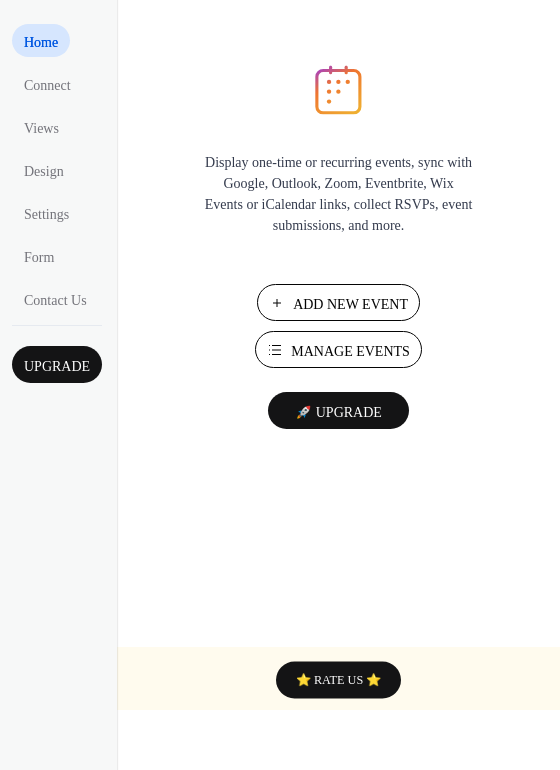 scroll, scrollTop: 0, scrollLeft: 0, axis: both 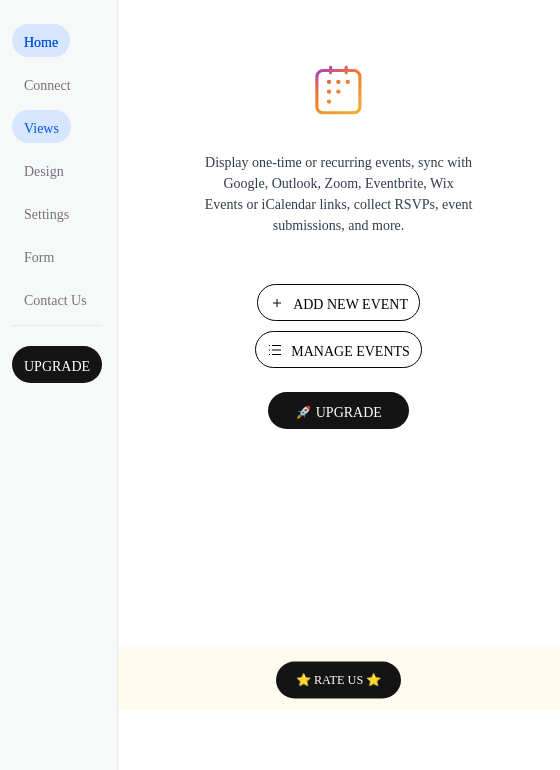 click on "Views" at bounding box center (41, 128) 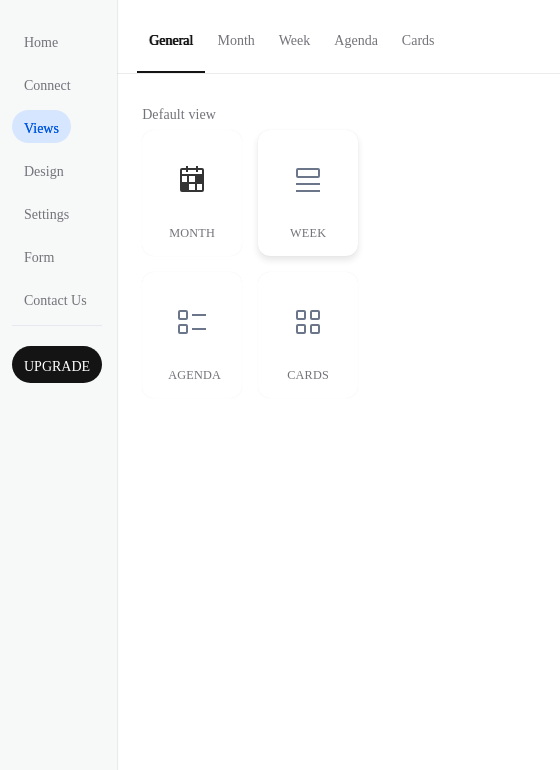 click at bounding box center (308, 180) 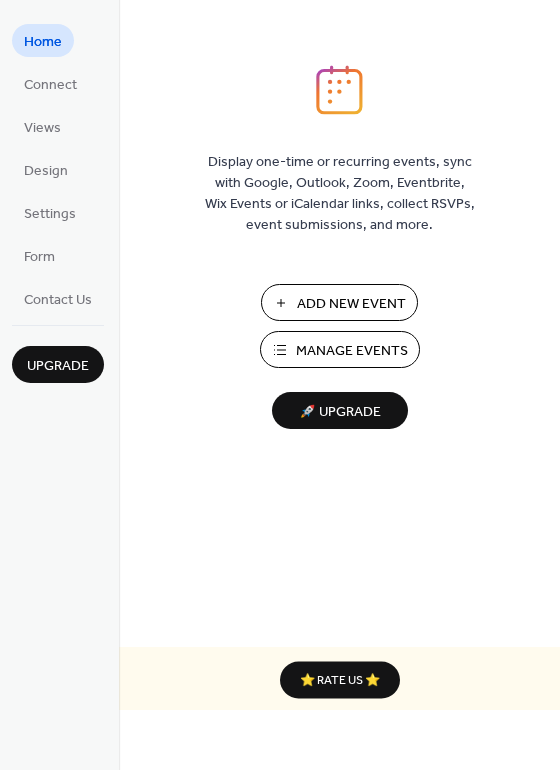 scroll, scrollTop: 0, scrollLeft: 0, axis: both 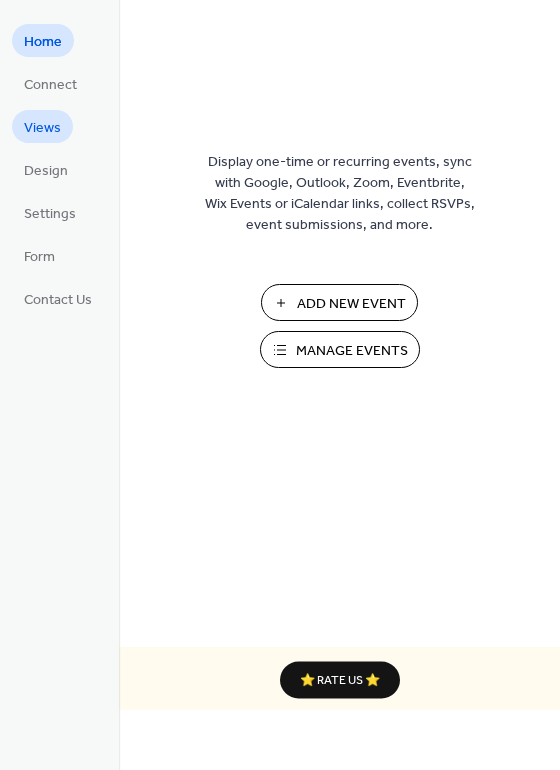 click on "Views" at bounding box center (42, 128) 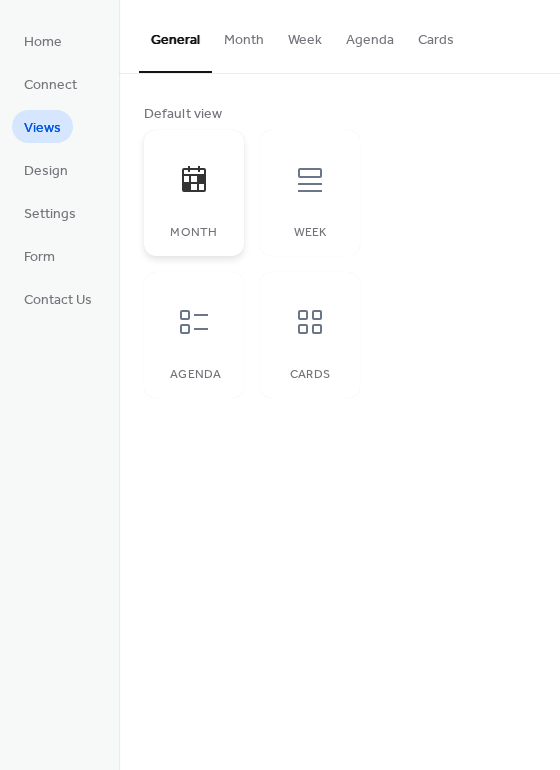 click 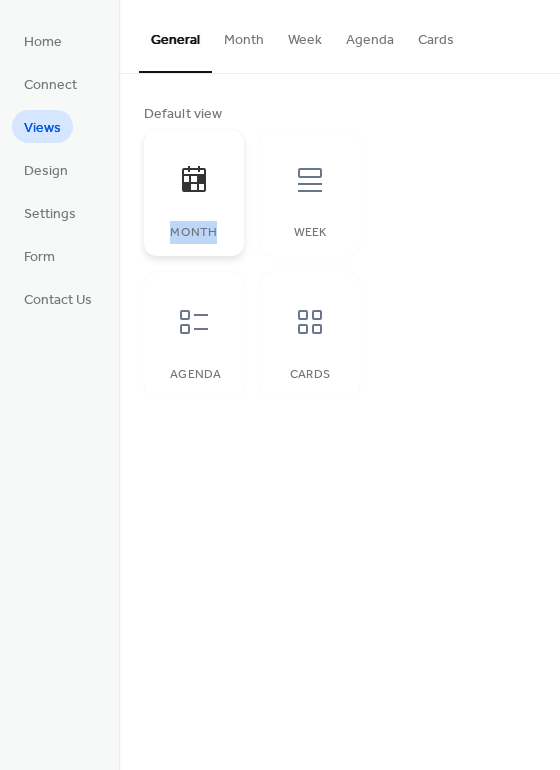 click 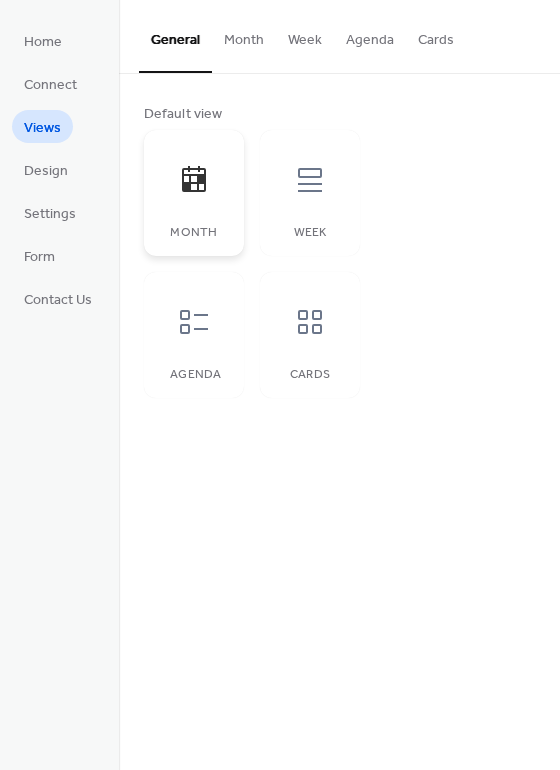 click 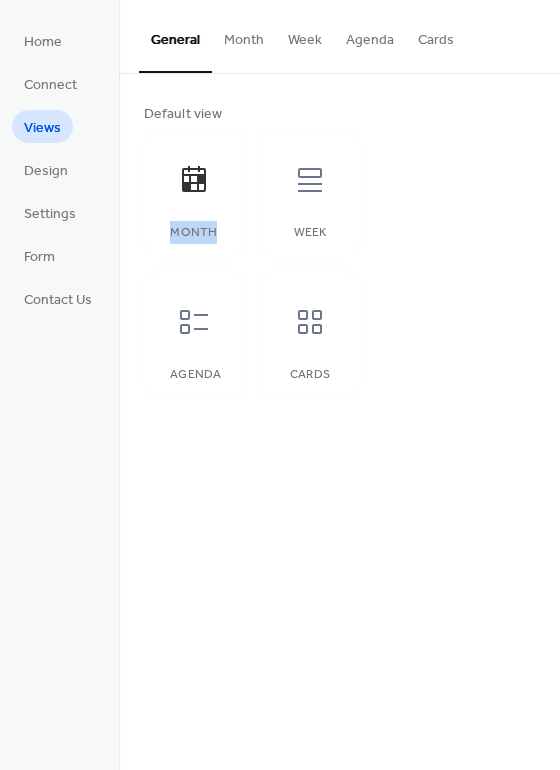 click on "Week" at bounding box center (305, 35) 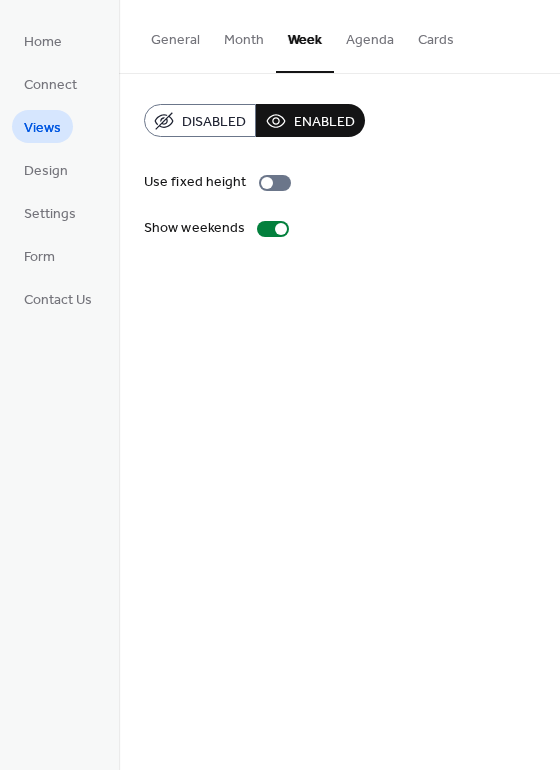 click on "Agenda" at bounding box center (370, 35) 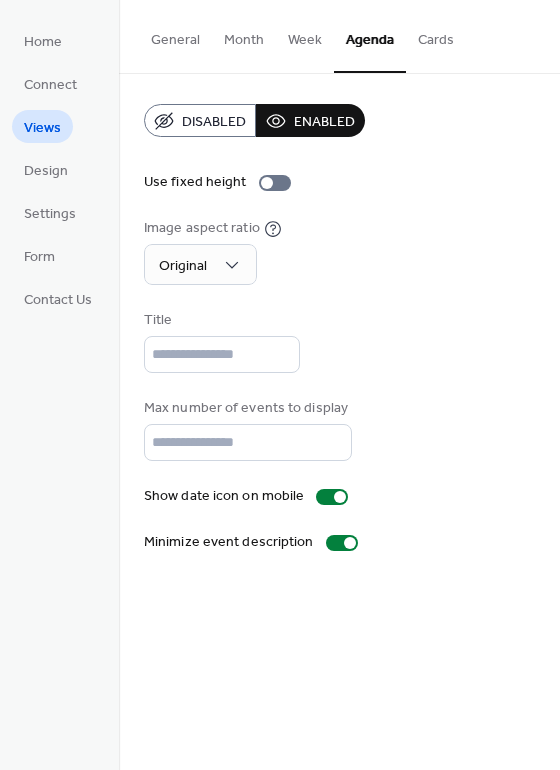click on "Agenda" at bounding box center (370, 36) 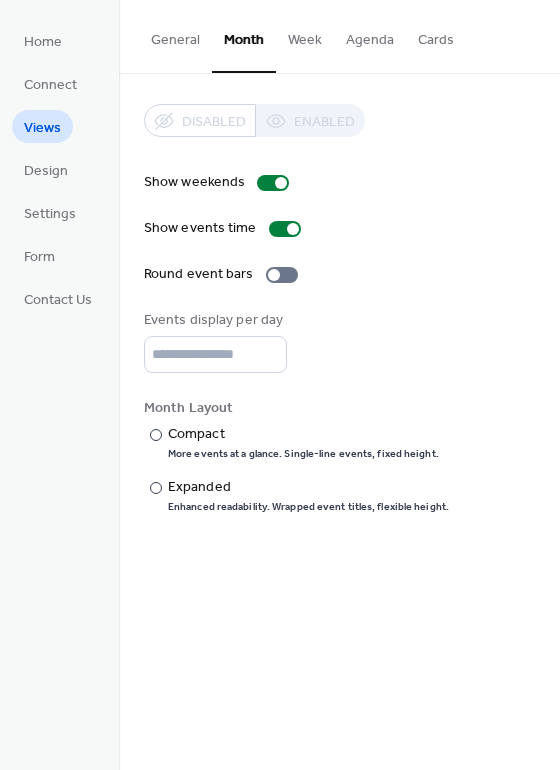 click on "General" at bounding box center [175, 35] 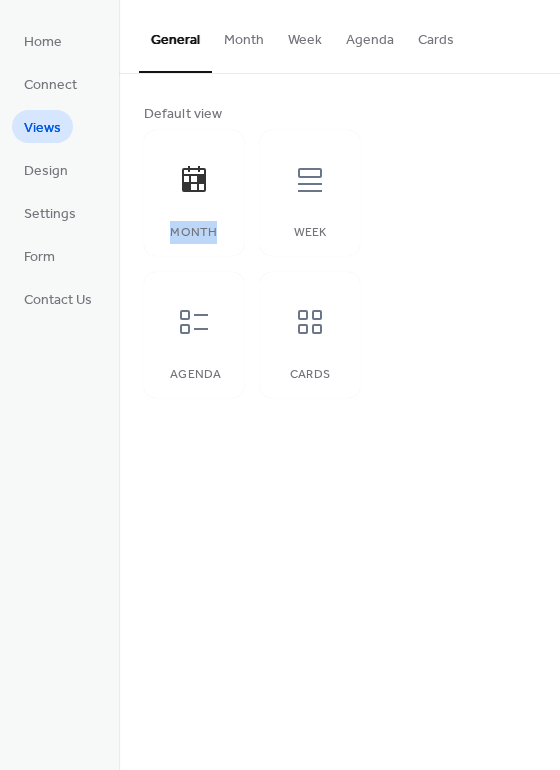 click on "Month" at bounding box center [244, 35] 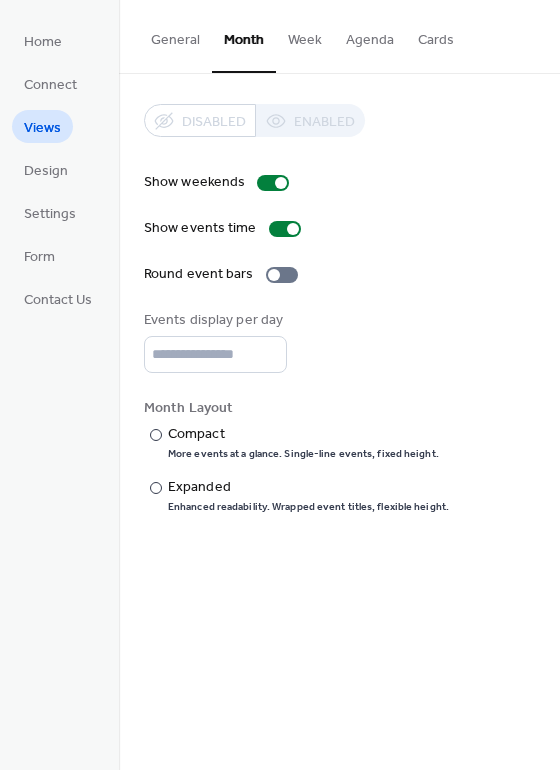 click on "Month" at bounding box center (244, 36) 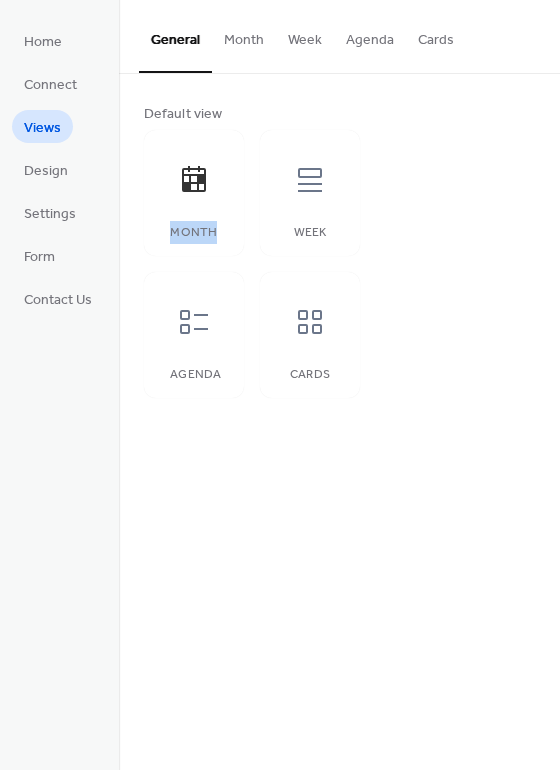 click on "General" at bounding box center [175, 36] 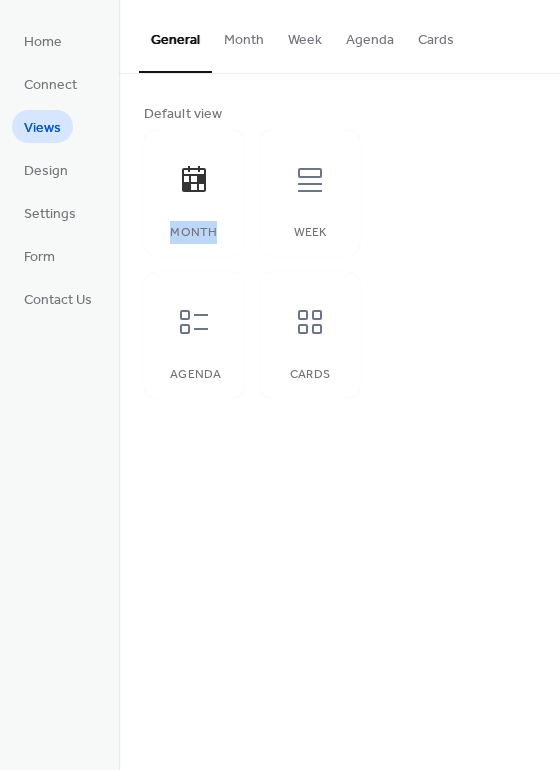 click on "General" at bounding box center [175, 36] 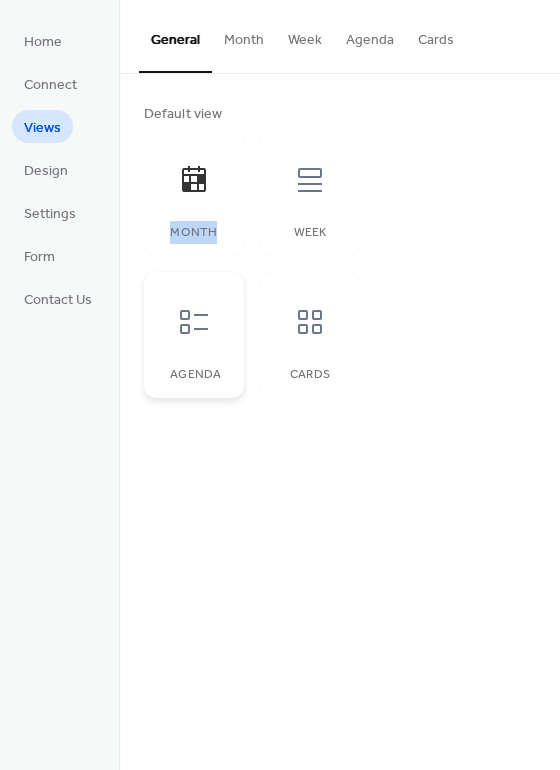 click 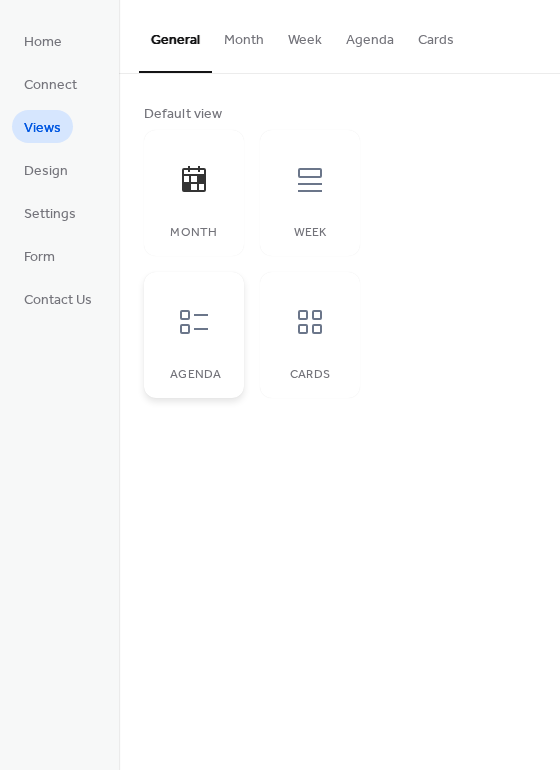 click 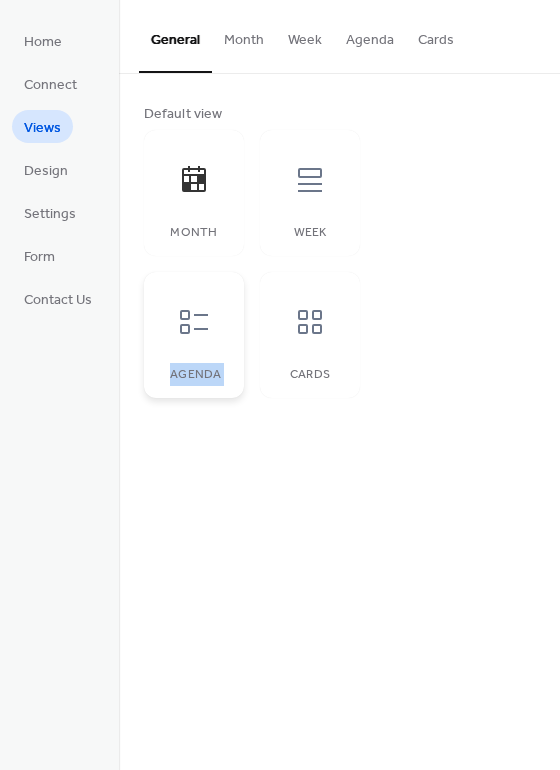 click 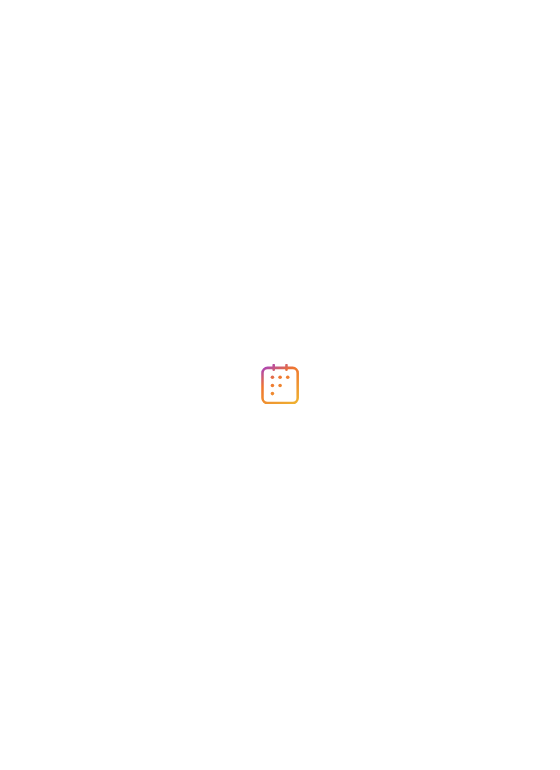 scroll, scrollTop: 0, scrollLeft: 0, axis: both 